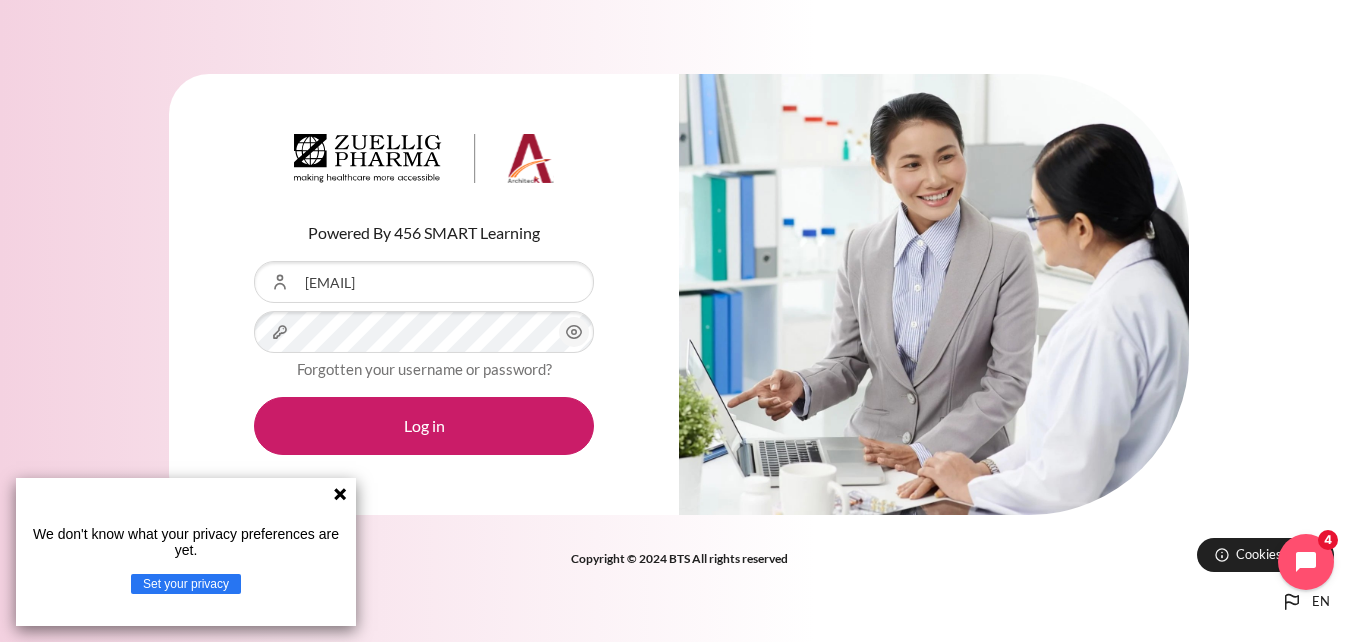 scroll, scrollTop: 0, scrollLeft: 0, axis: both 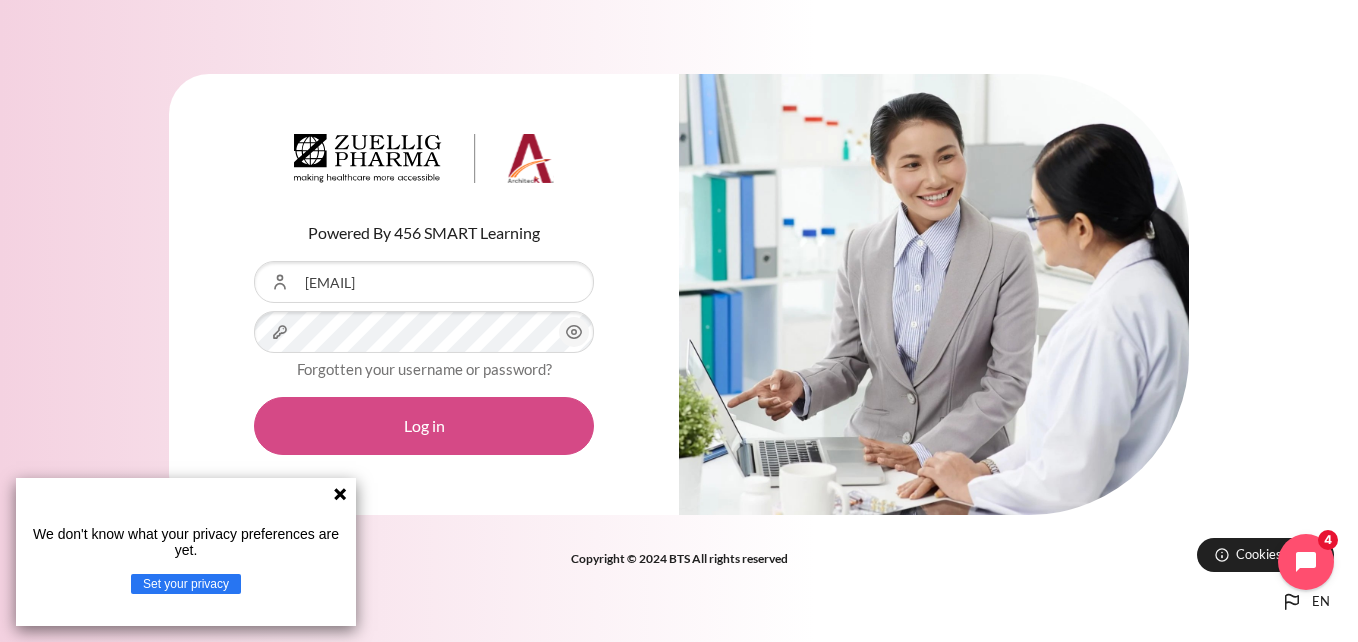 click on "Log in" at bounding box center (424, 426) 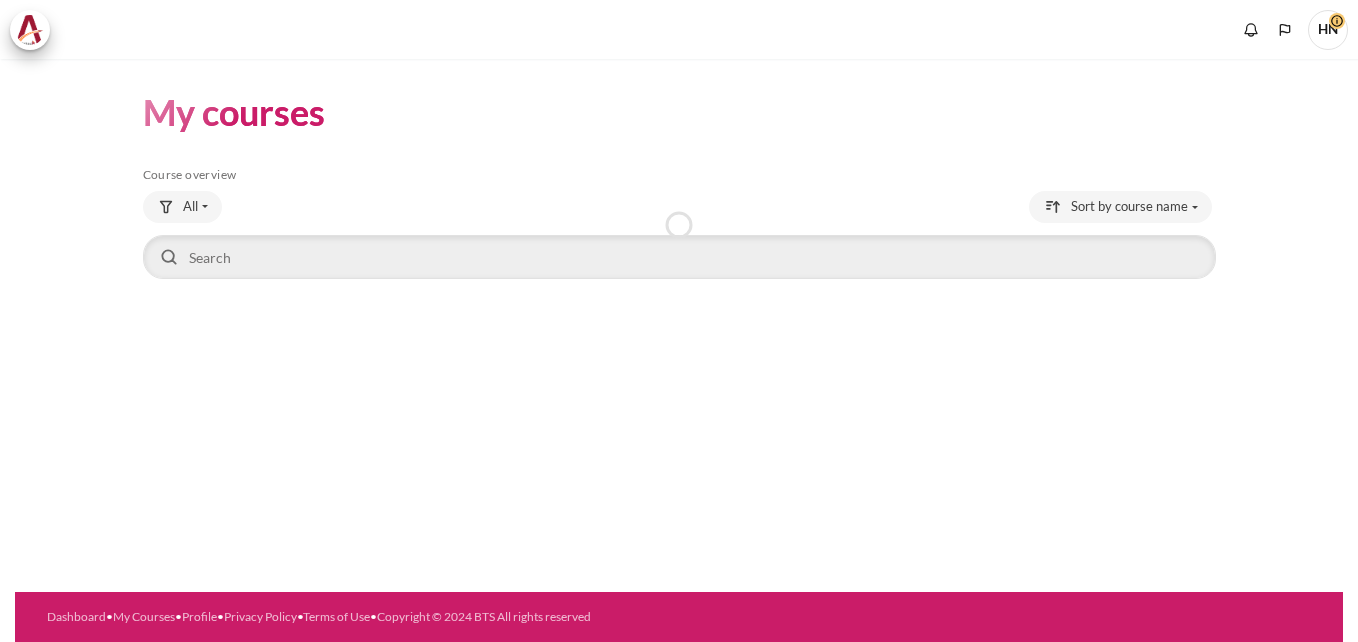 scroll, scrollTop: 0, scrollLeft: 0, axis: both 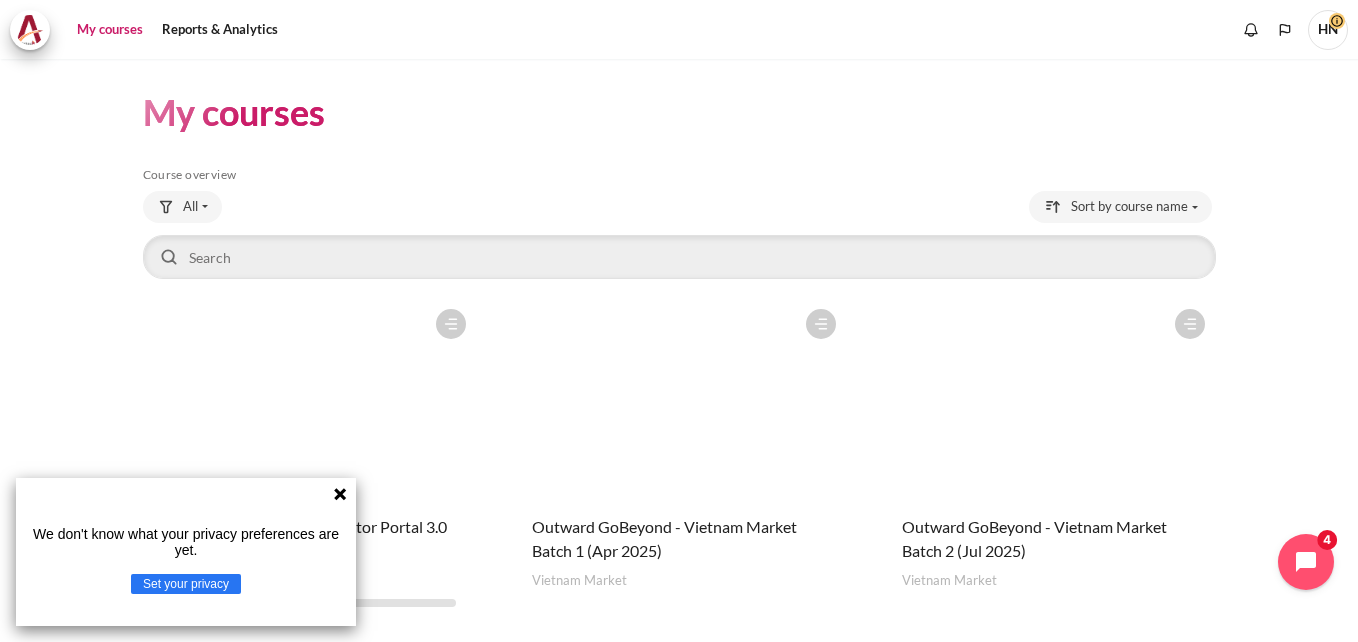 click at bounding box center [1049, 399] 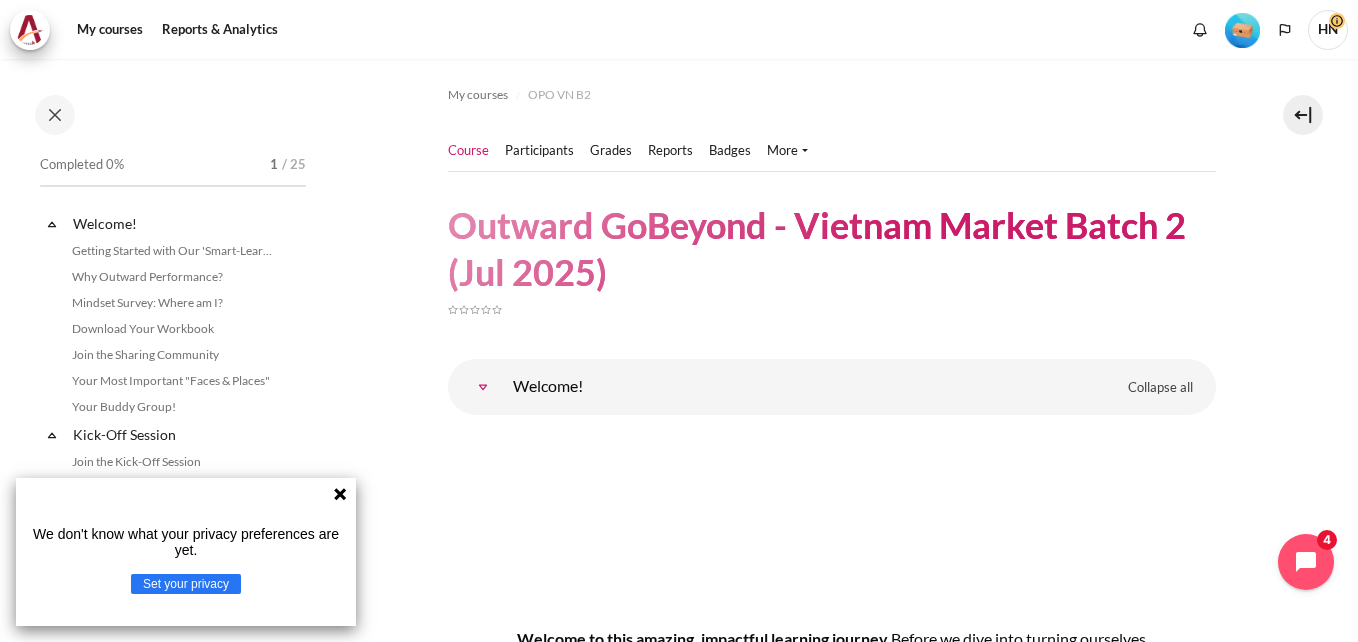 scroll, scrollTop: 0, scrollLeft: 0, axis: both 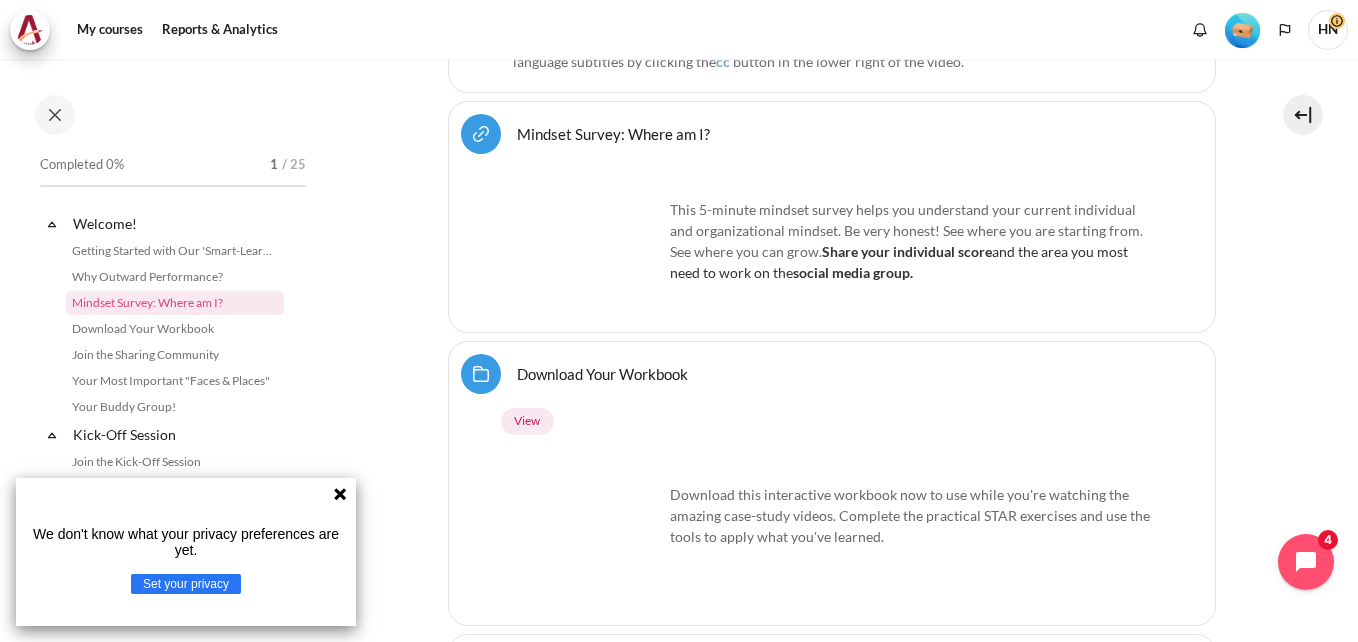 click at bounding box center [1242, 30] 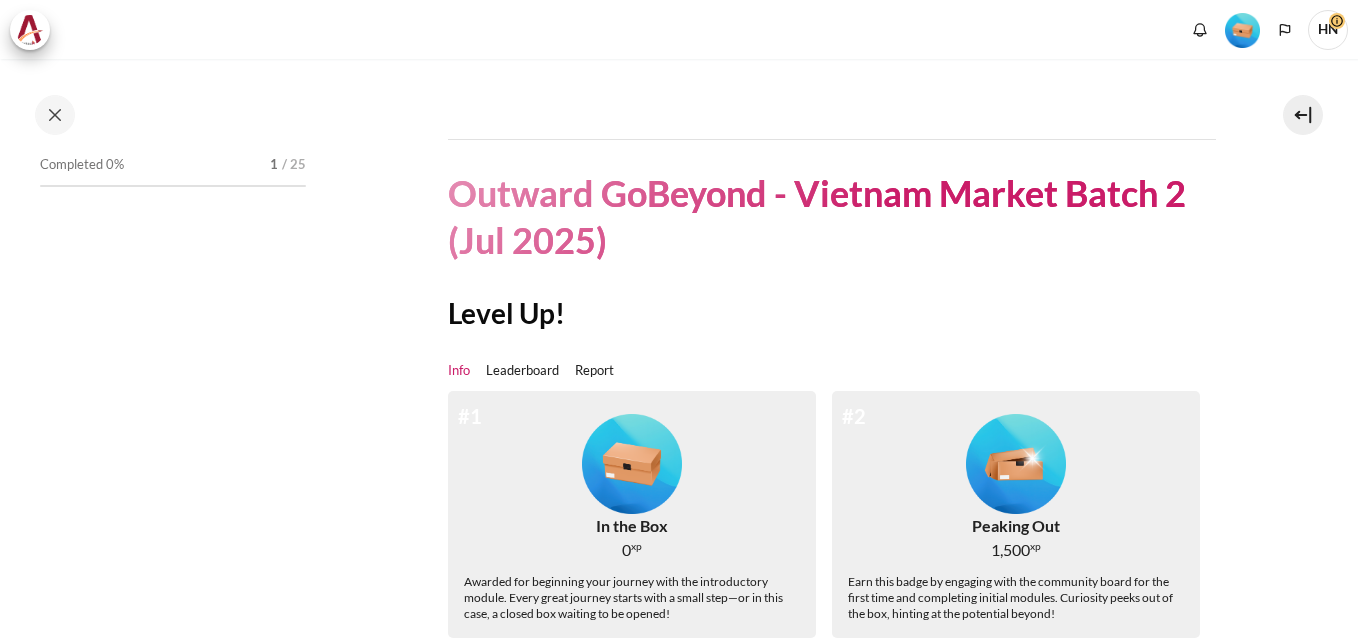 scroll, scrollTop: 0, scrollLeft: 0, axis: both 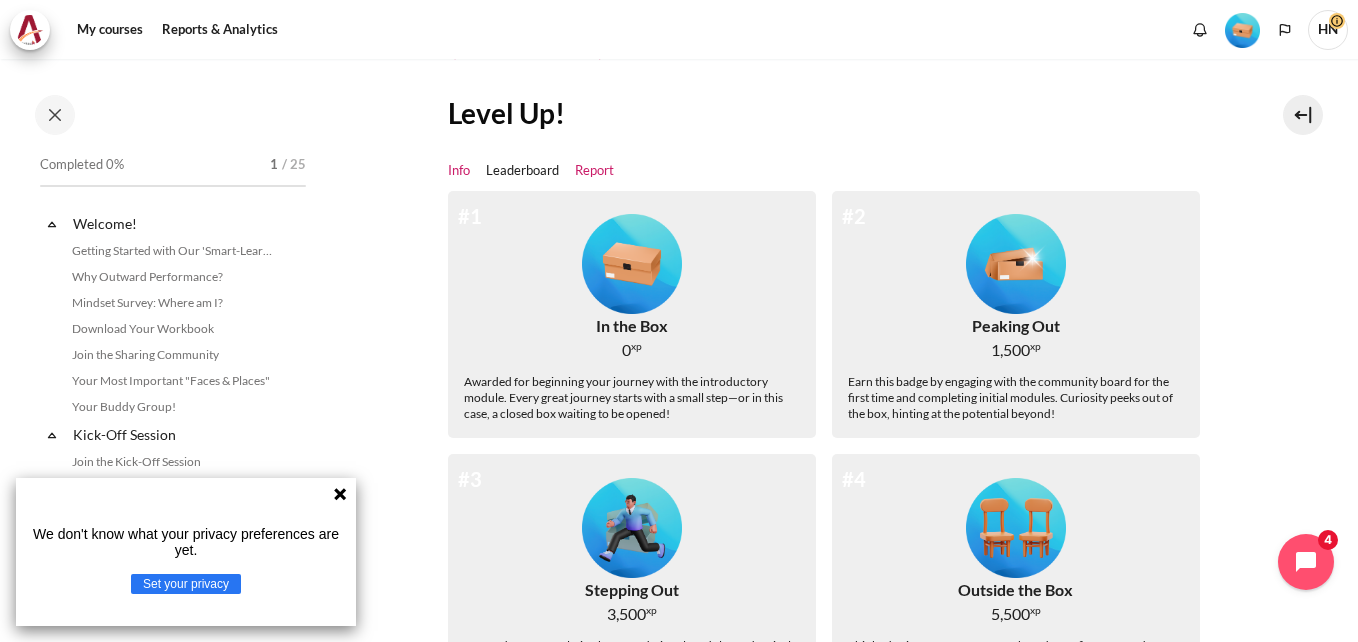 click on "Report" at bounding box center (594, 171) 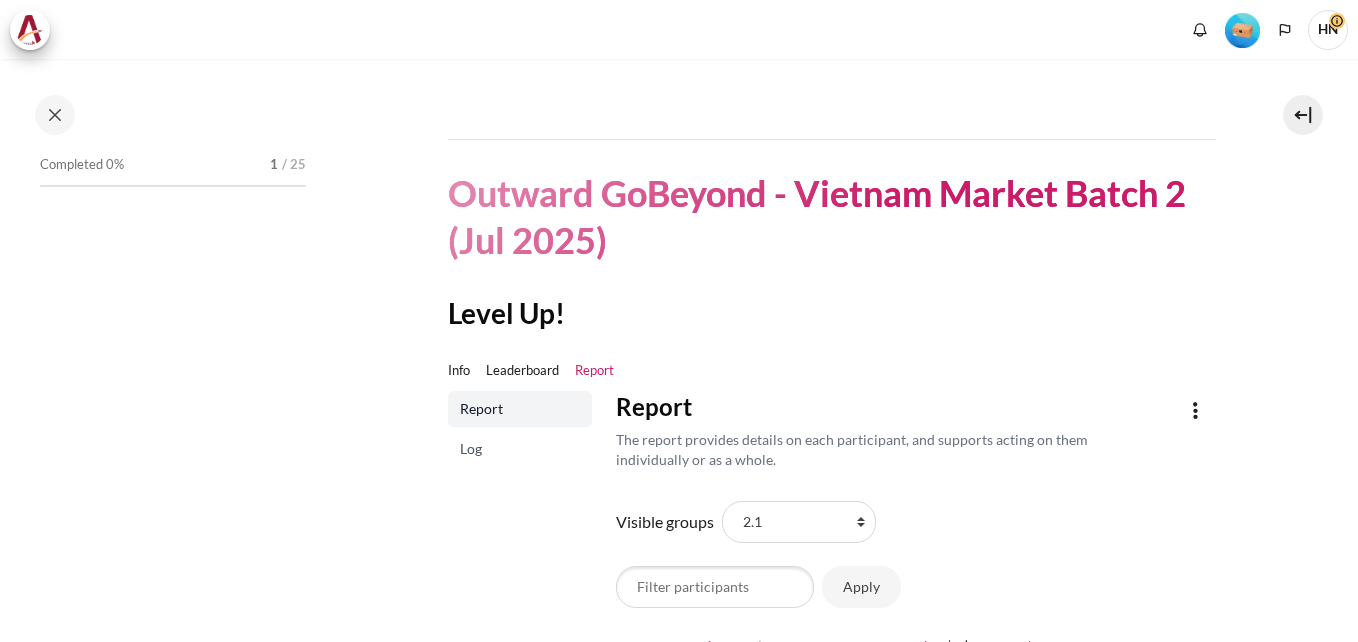 scroll, scrollTop: 0, scrollLeft: 0, axis: both 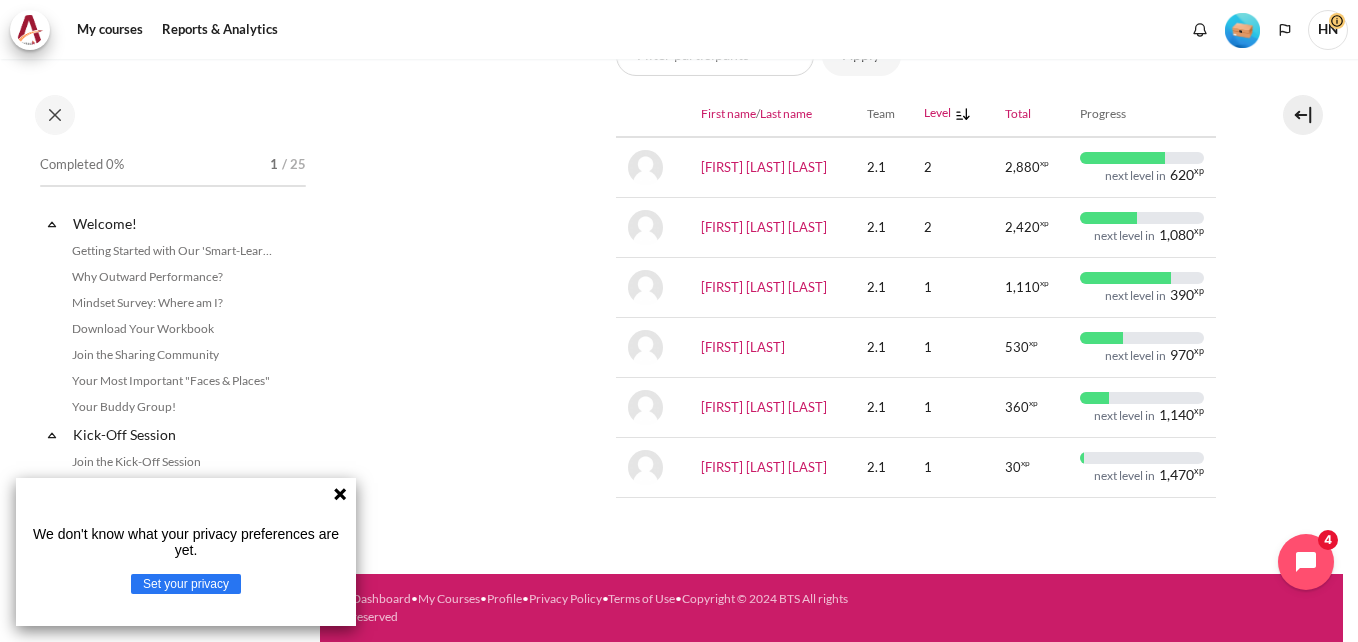 click 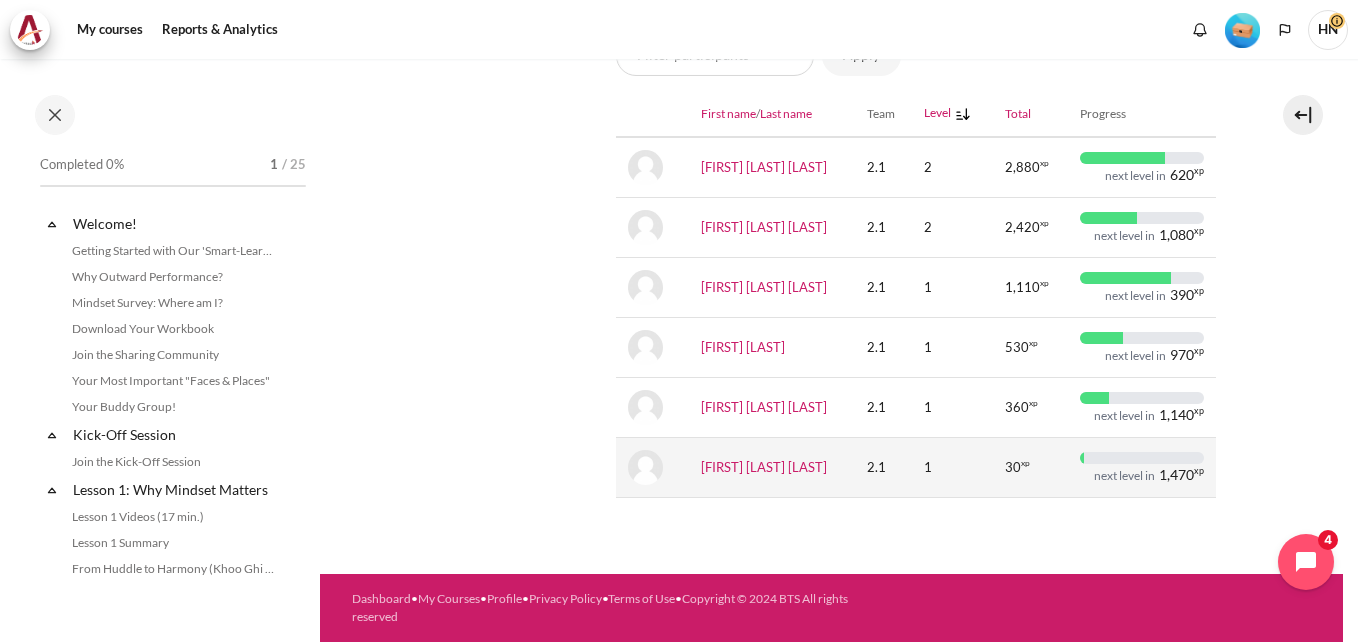 scroll, scrollTop: 332, scrollLeft: 0, axis: vertical 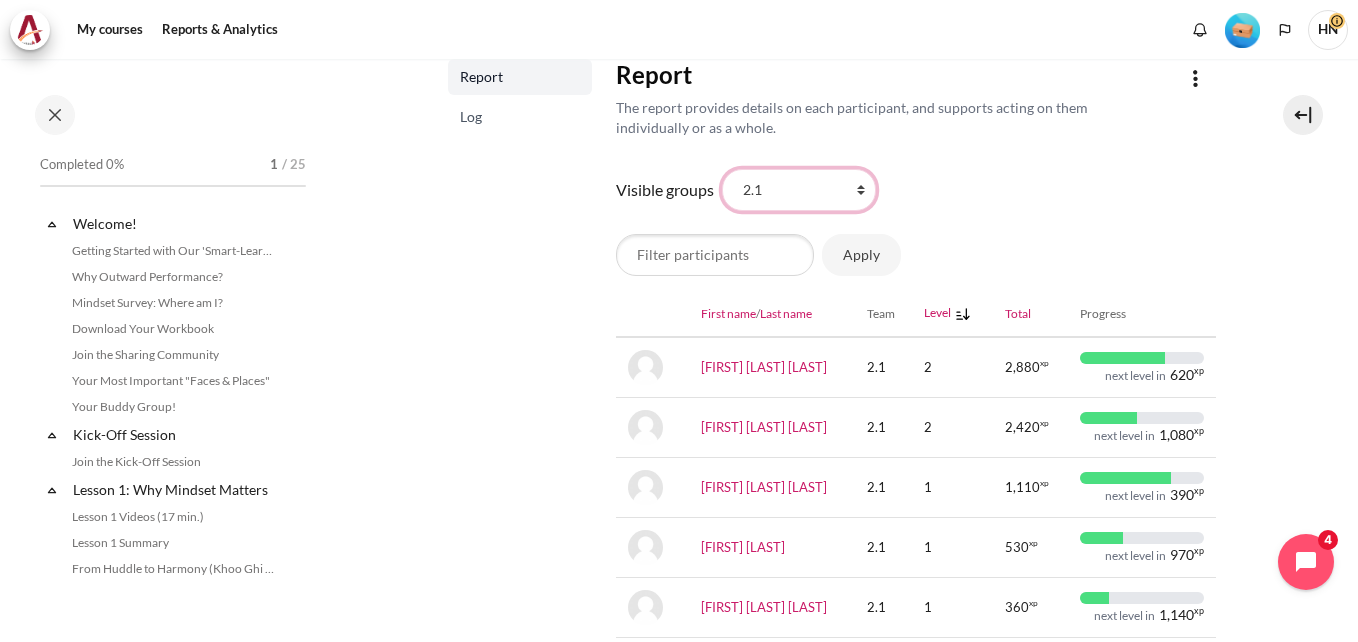 click on "All participants
2.1
2.2
2.3
2.4
2.5
2.6
2.7
2.8" at bounding box center [799, 190] 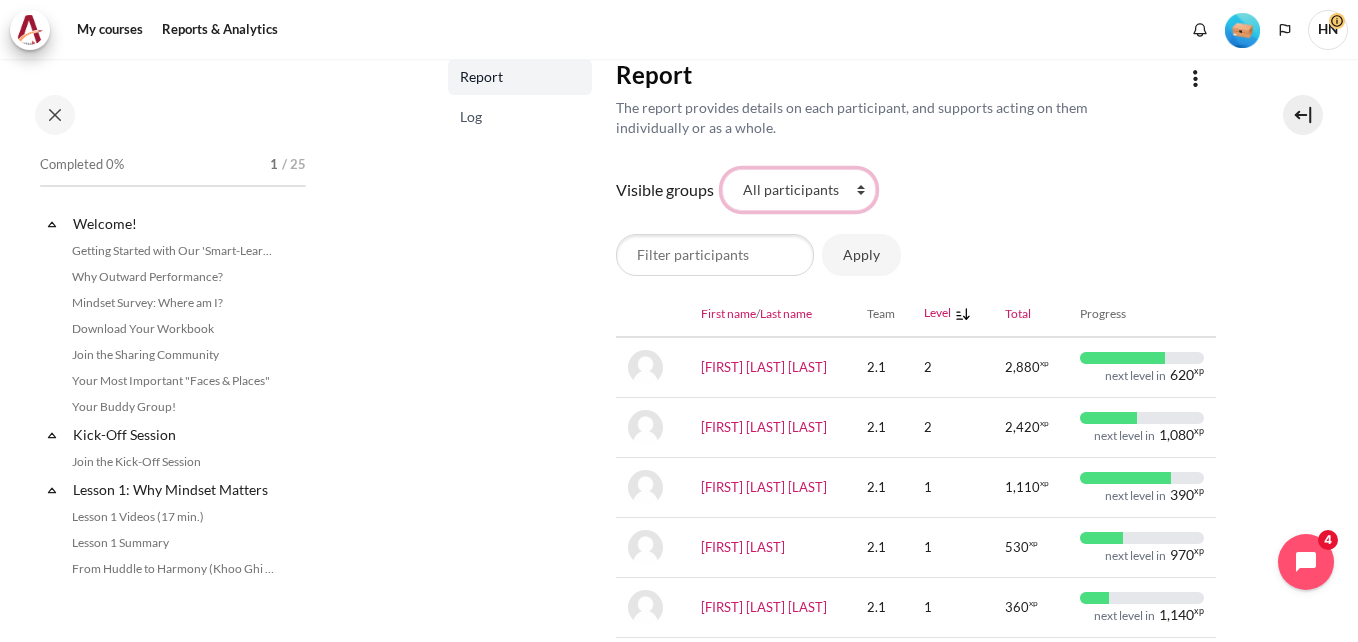 click on "All participants
2.1
2.2
2.3
2.4
2.5
2.6
2.7
2.8" at bounding box center (799, 190) 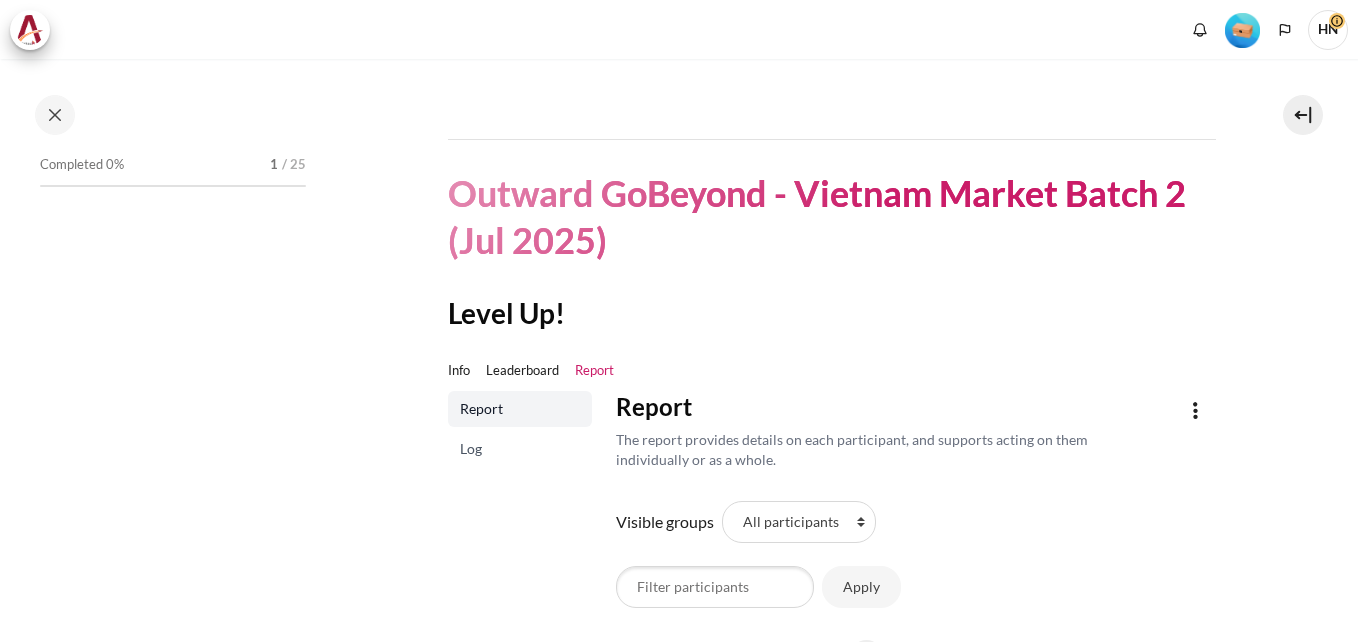 scroll, scrollTop: 0, scrollLeft: 0, axis: both 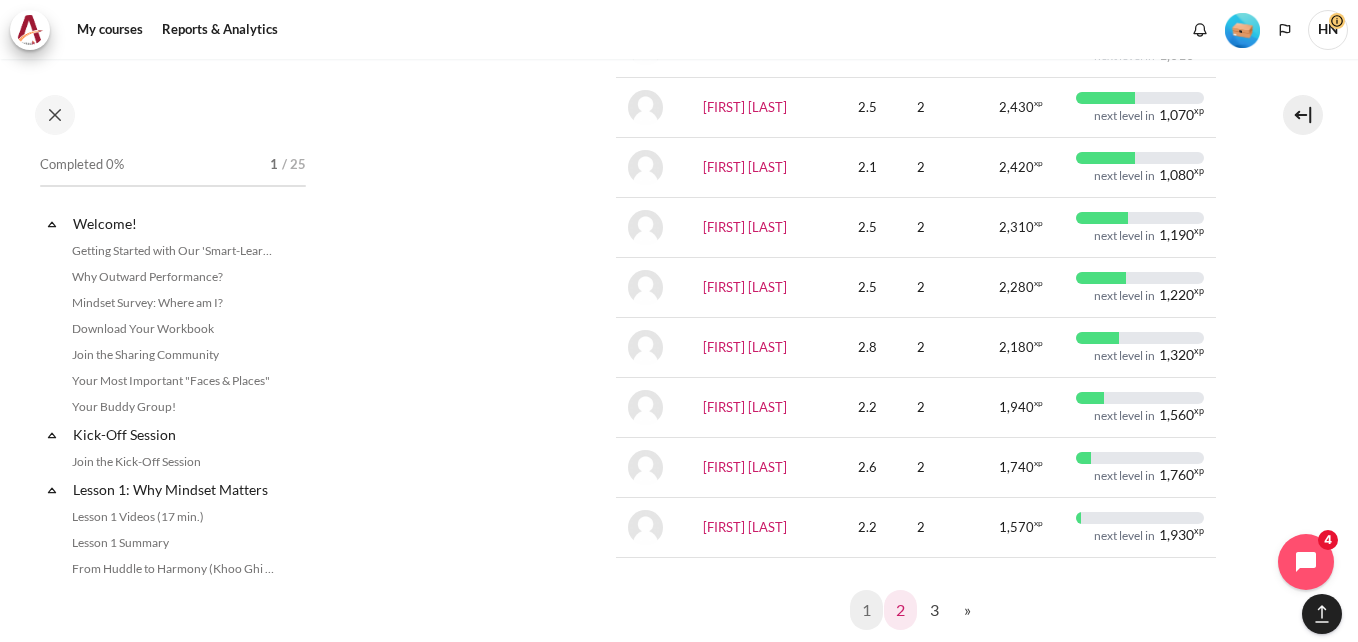 click on "2" at bounding box center (900, 610) 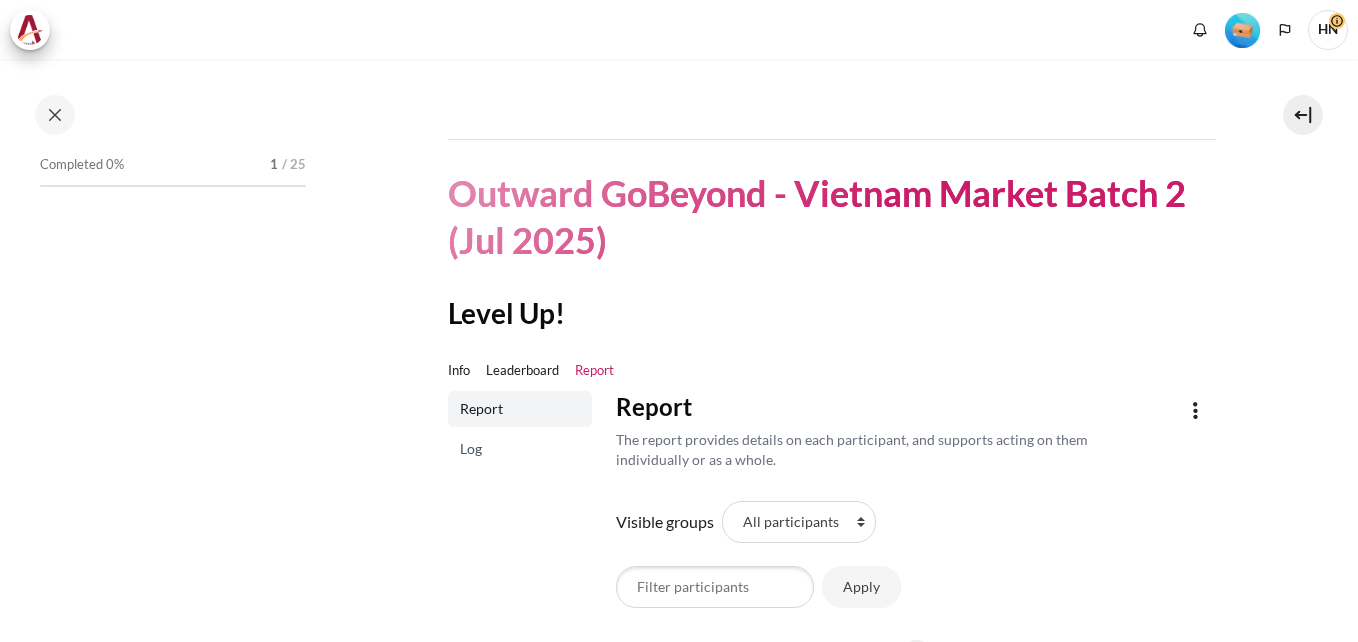 scroll, scrollTop: 0, scrollLeft: 0, axis: both 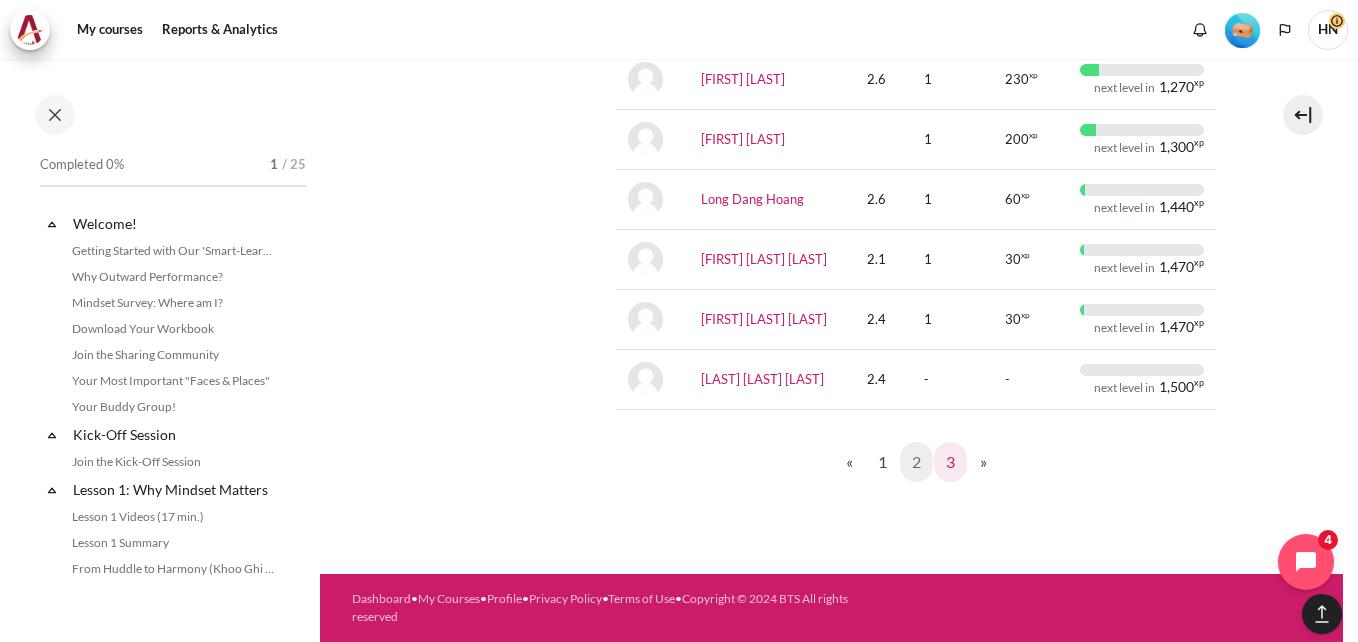 click on "3" at bounding box center [950, 462] 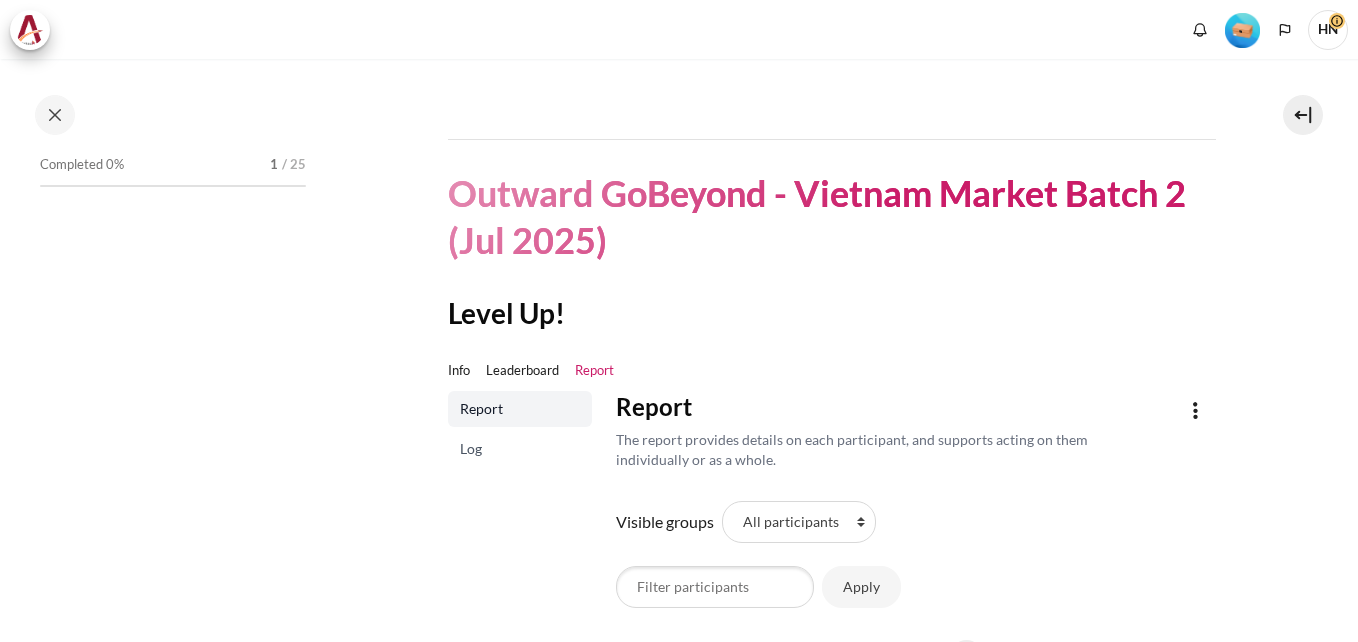 scroll, scrollTop: 0, scrollLeft: 0, axis: both 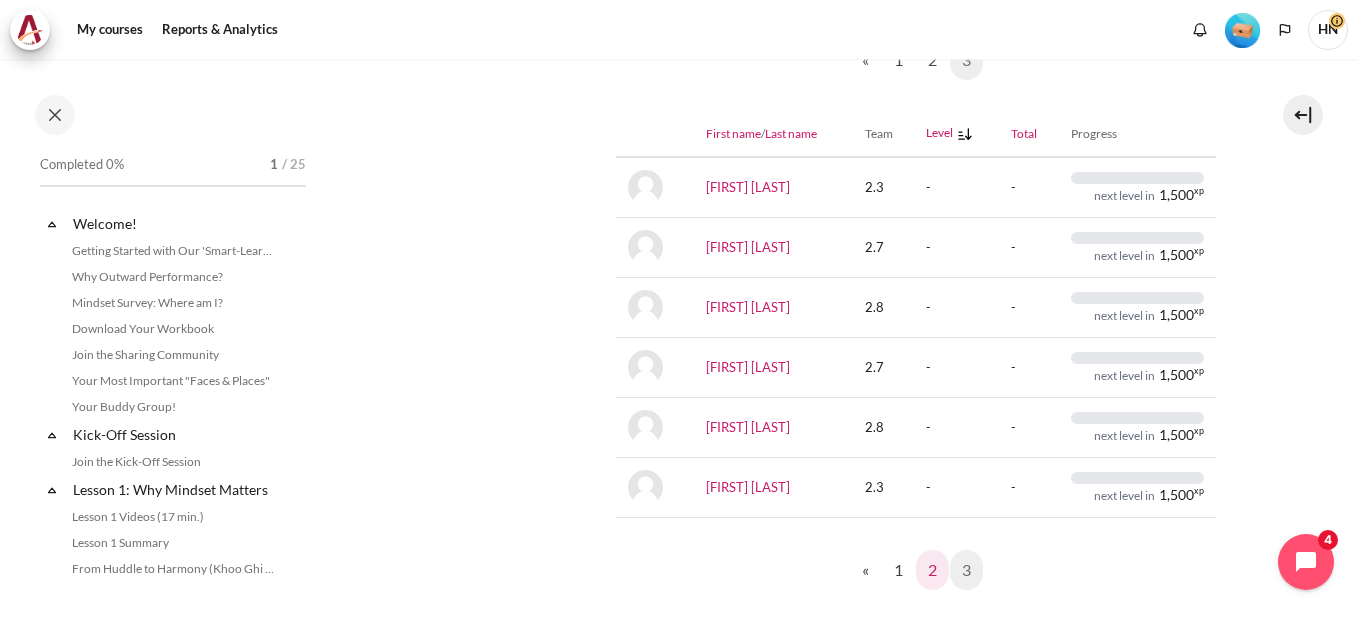 click on "2" at bounding box center [932, 570] 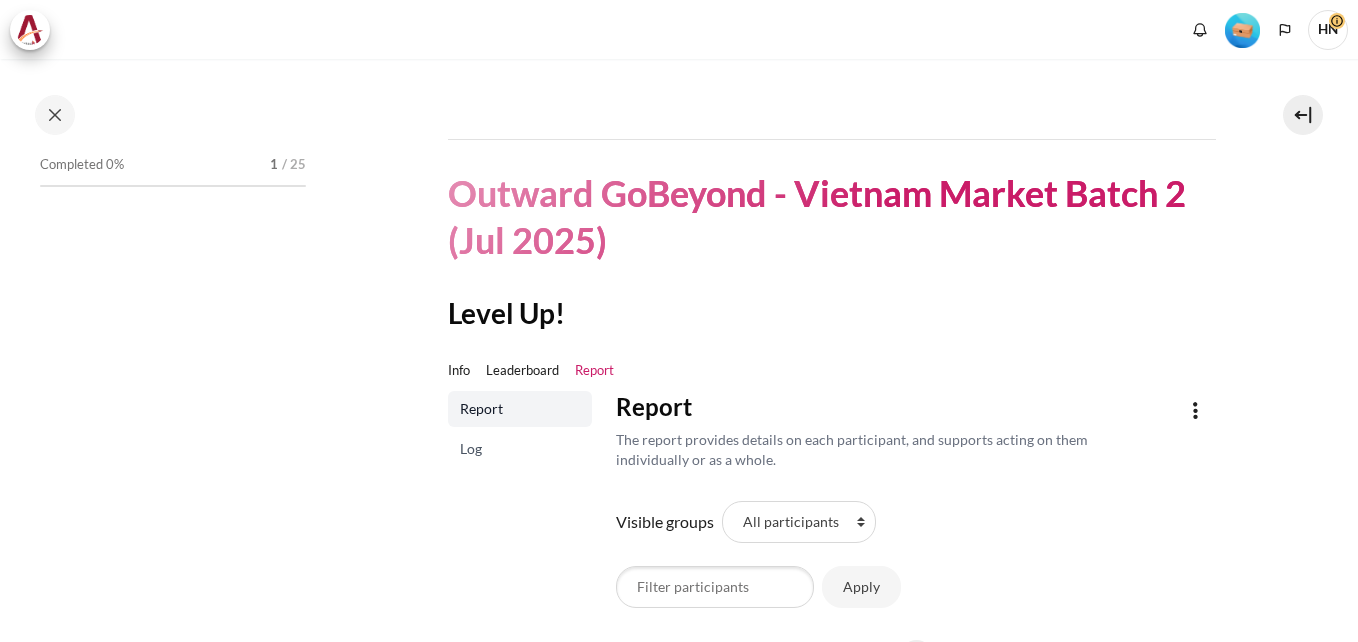 scroll, scrollTop: 0, scrollLeft: 0, axis: both 